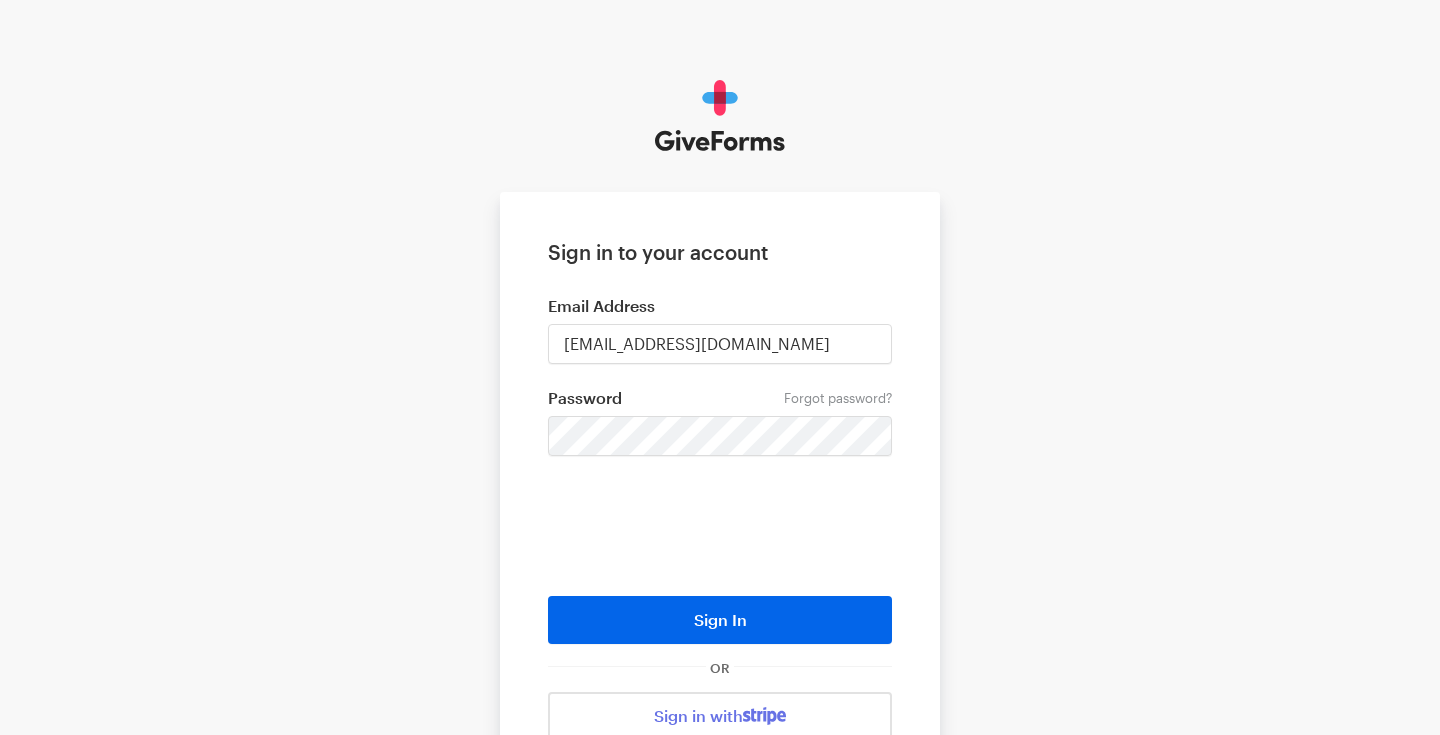 scroll, scrollTop: 0, scrollLeft: 0, axis: both 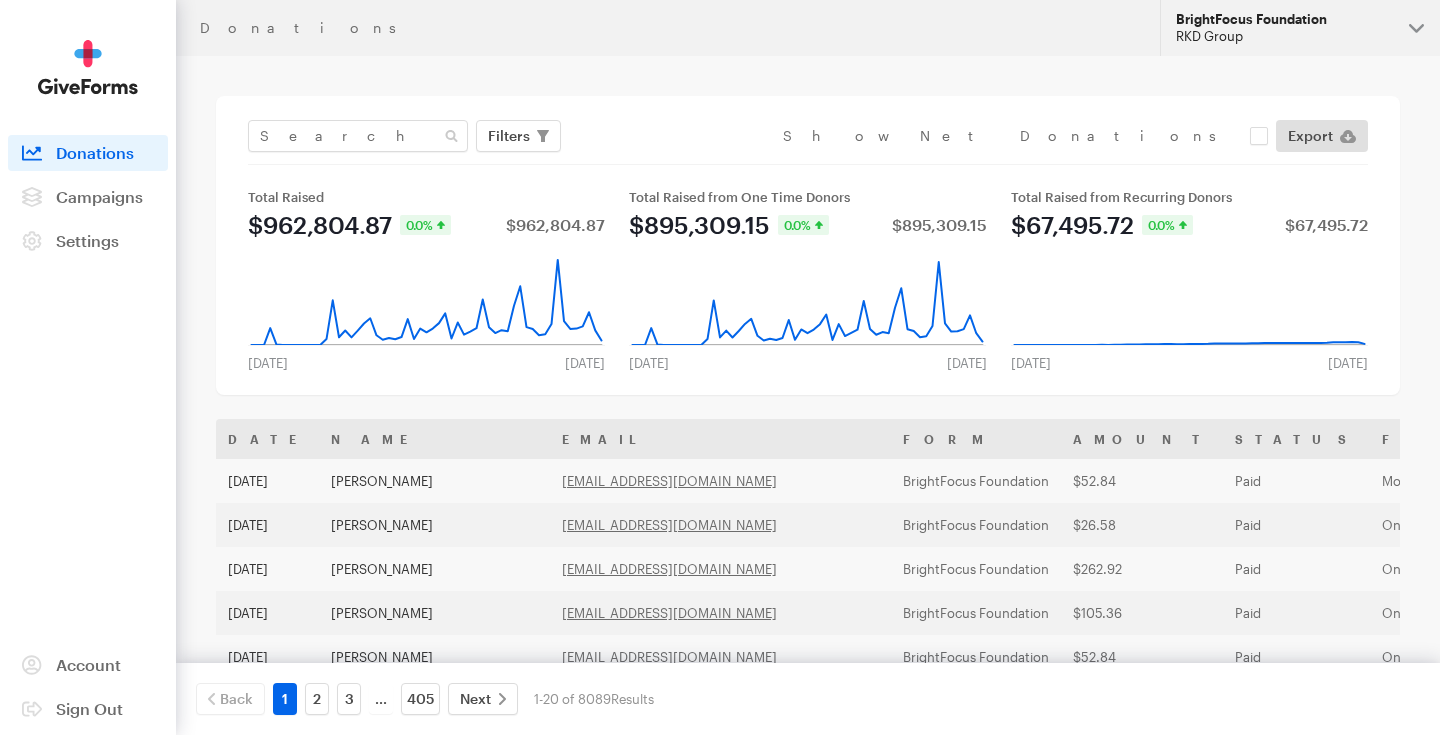 click on "BrightFocus Foundation
RKD Group" at bounding box center (1300, 28) 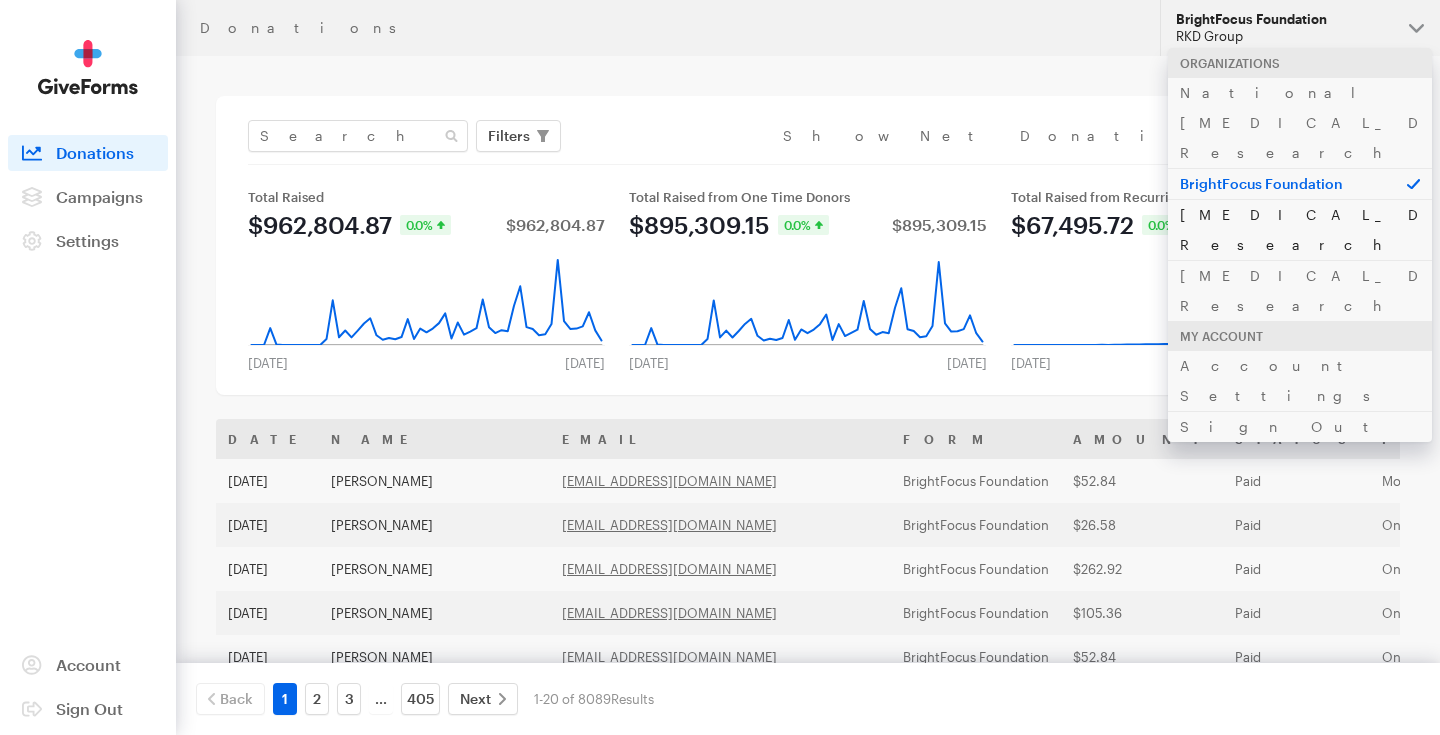 click on "[MEDICAL_DATA] Research" at bounding box center (1300, 229) 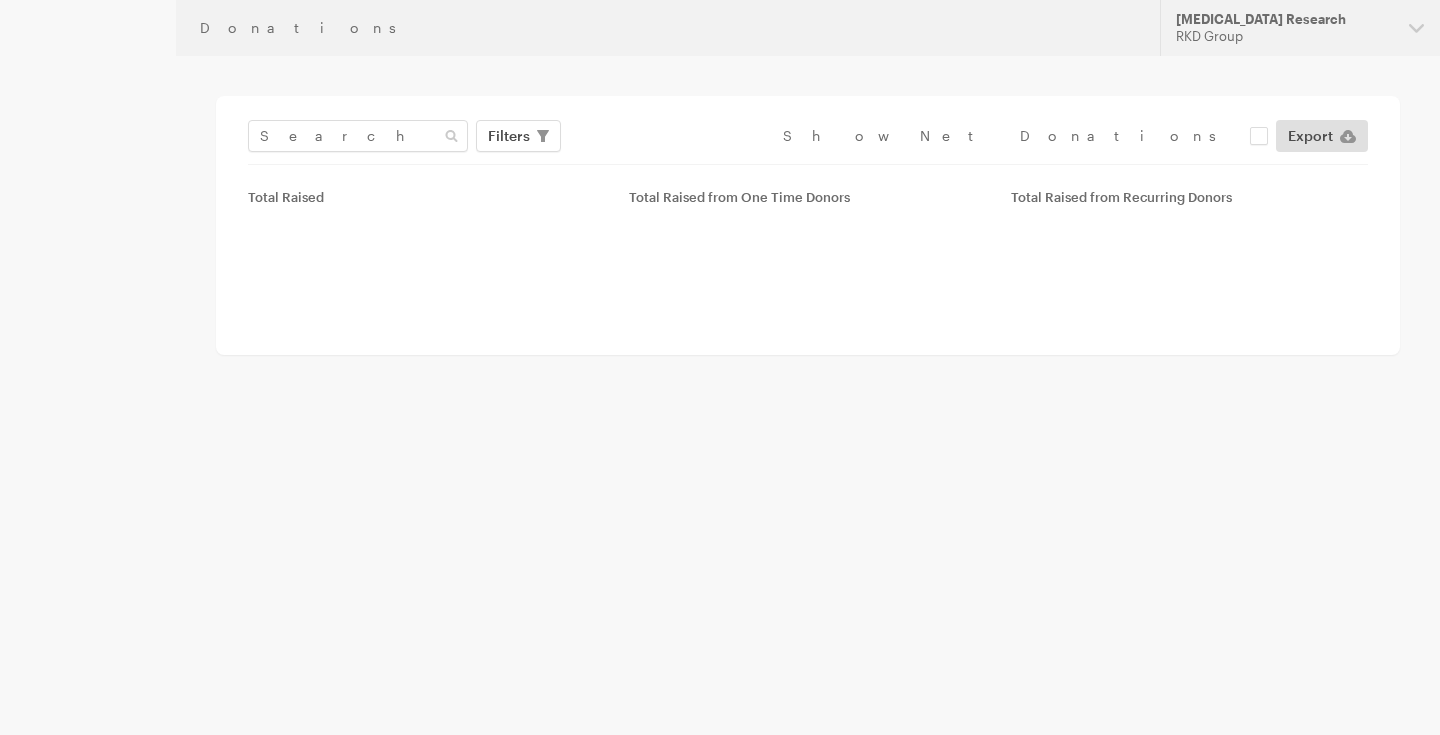 scroll, scrollTop: 0, scrollLeft: 0, axis: both 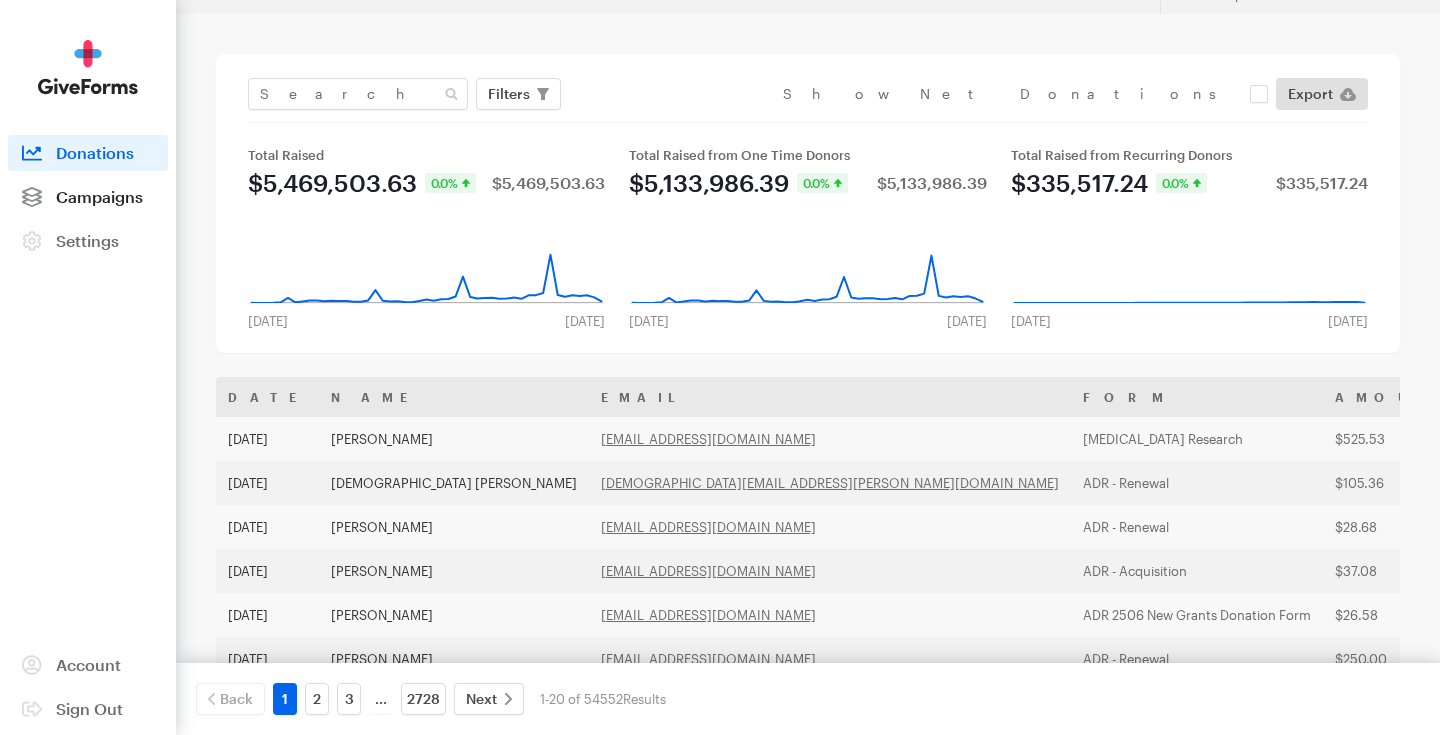 click on "Campaigns" at bounding box center (99, 196) 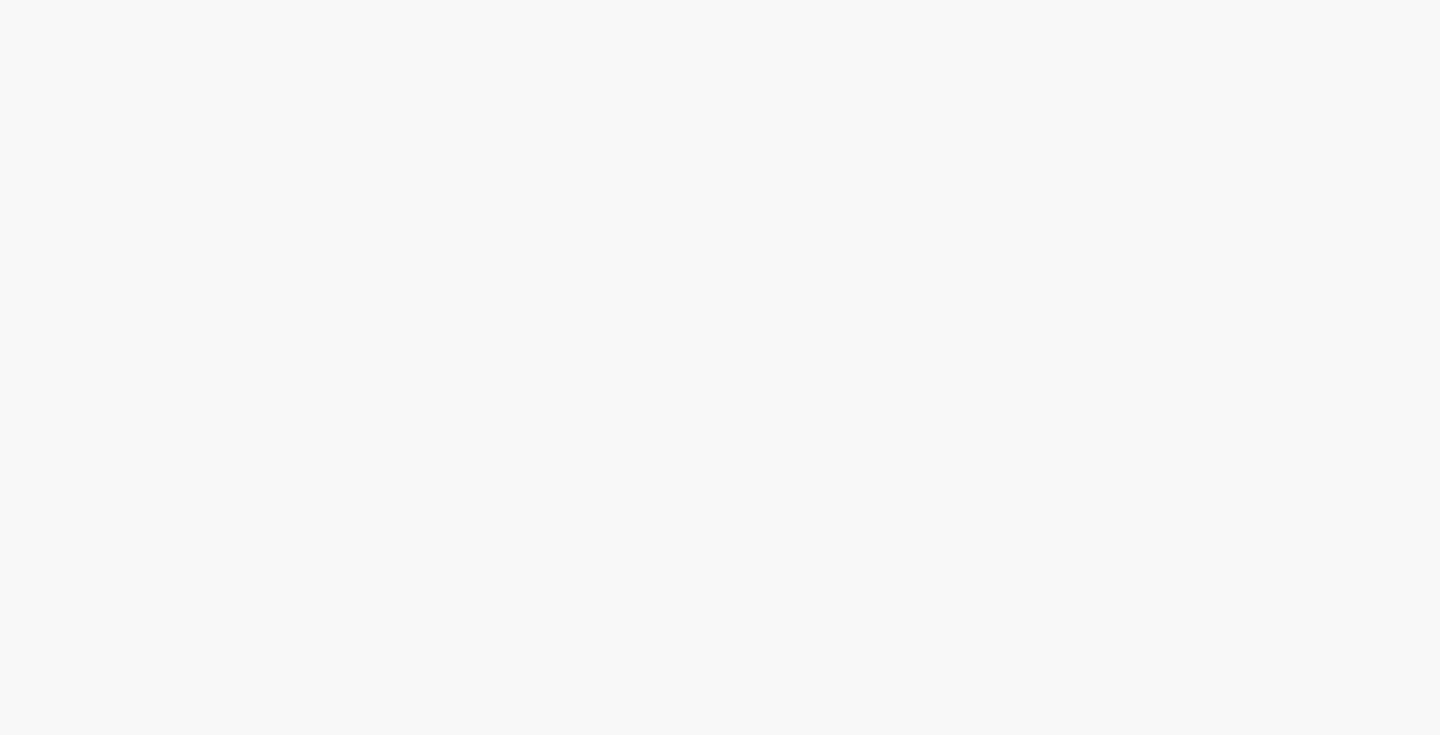 scroll, scrollTop: 0, scrollLeft: 0, axis: both 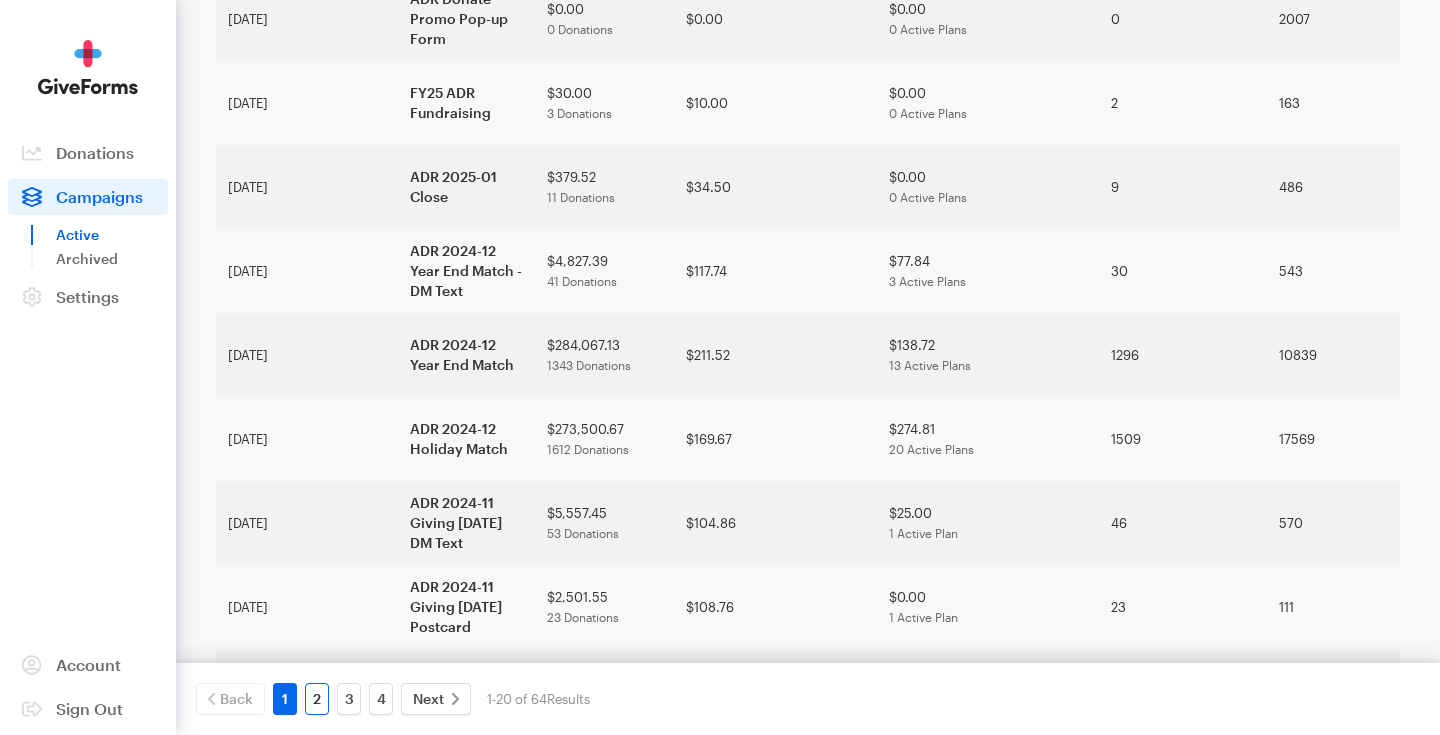 click on "2" at bounding box center [317, 699] 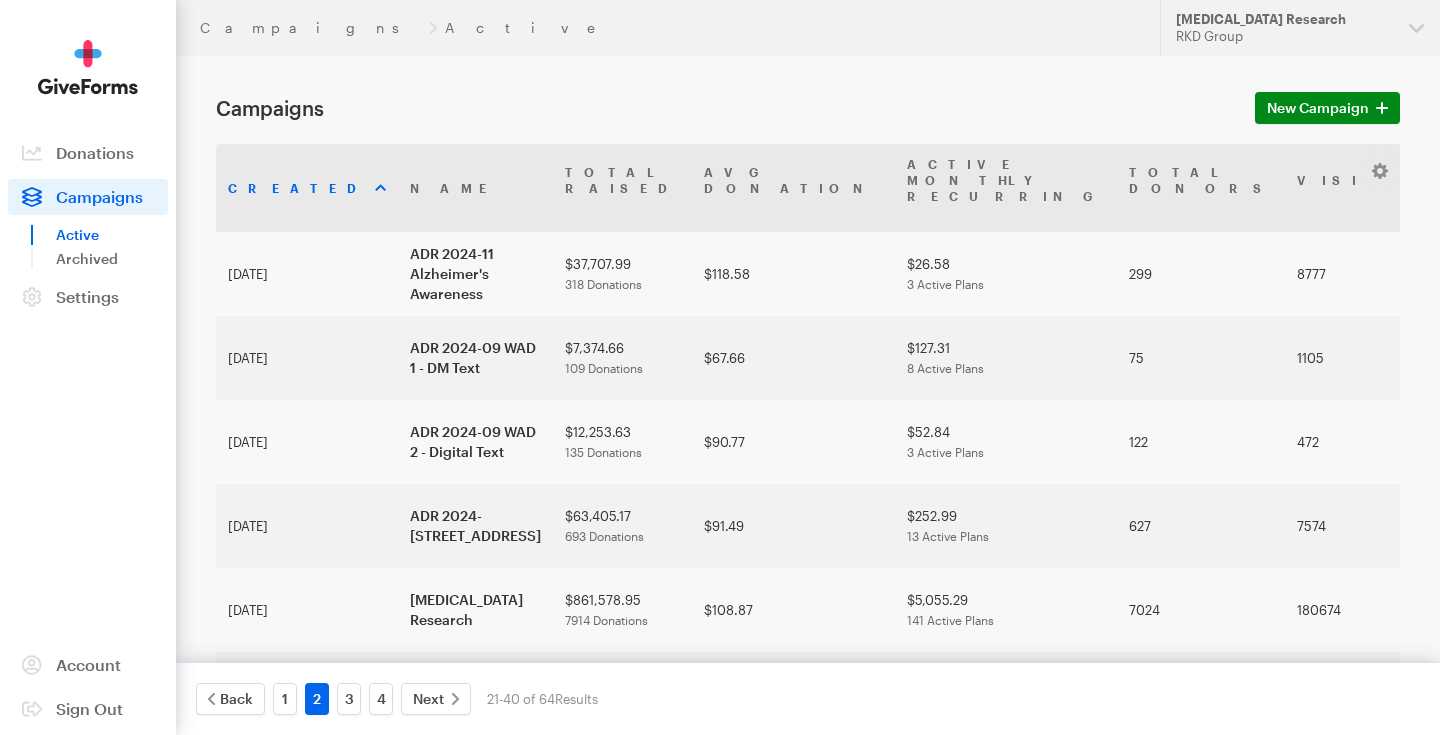 scroll, scrollTop: 0, scrollLeft: 0, axis: both 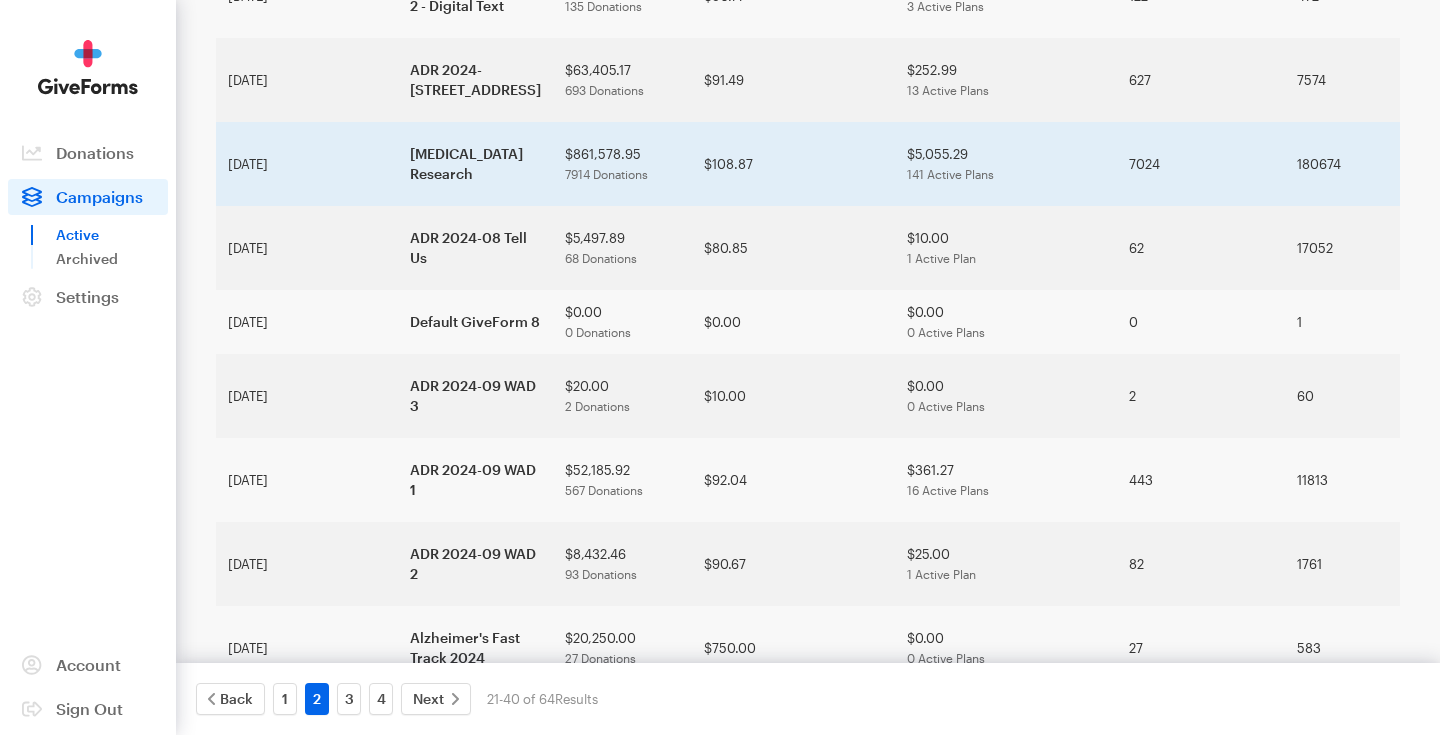 click on "[MEDICAL_DATA] Research" at bounding box center (475, 164) 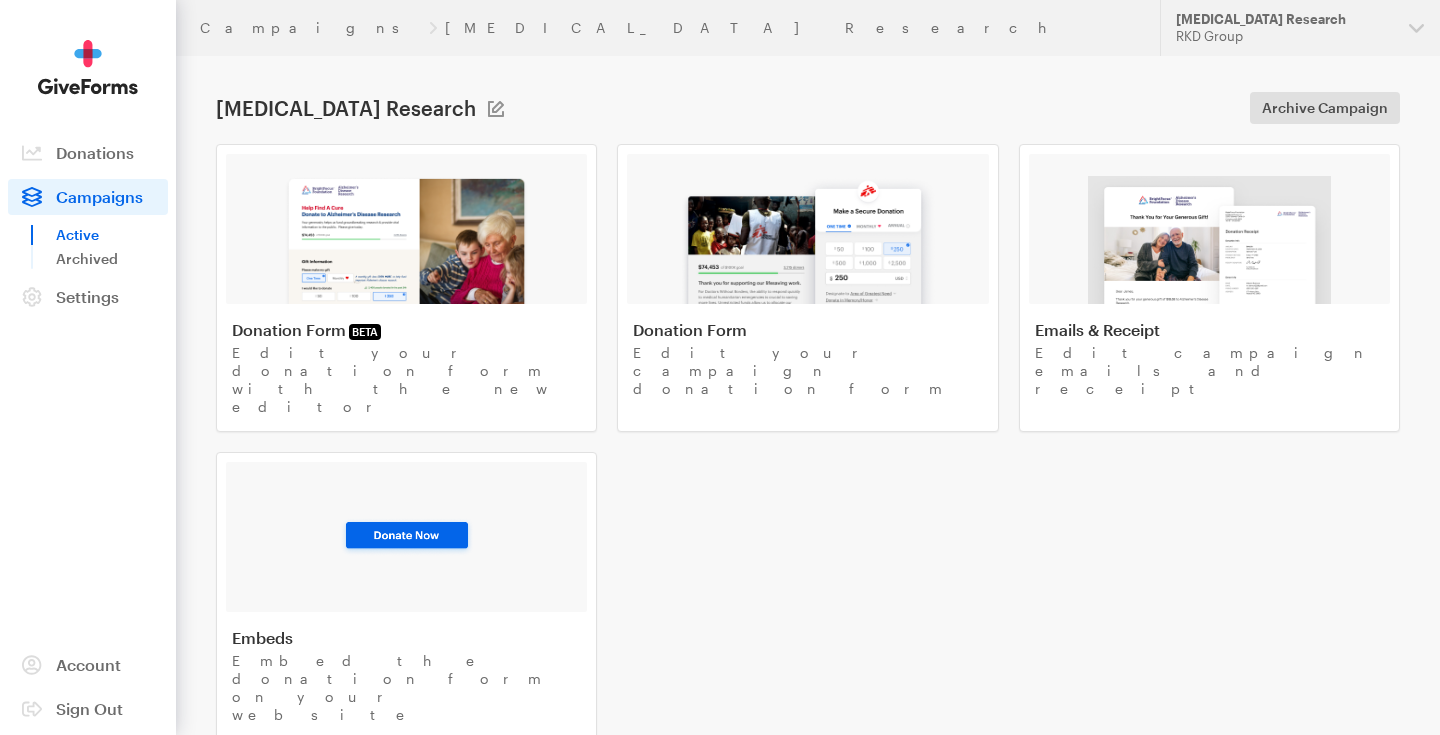 scroll, scrollTop: 0, scrollLeft: 0, axis: both 